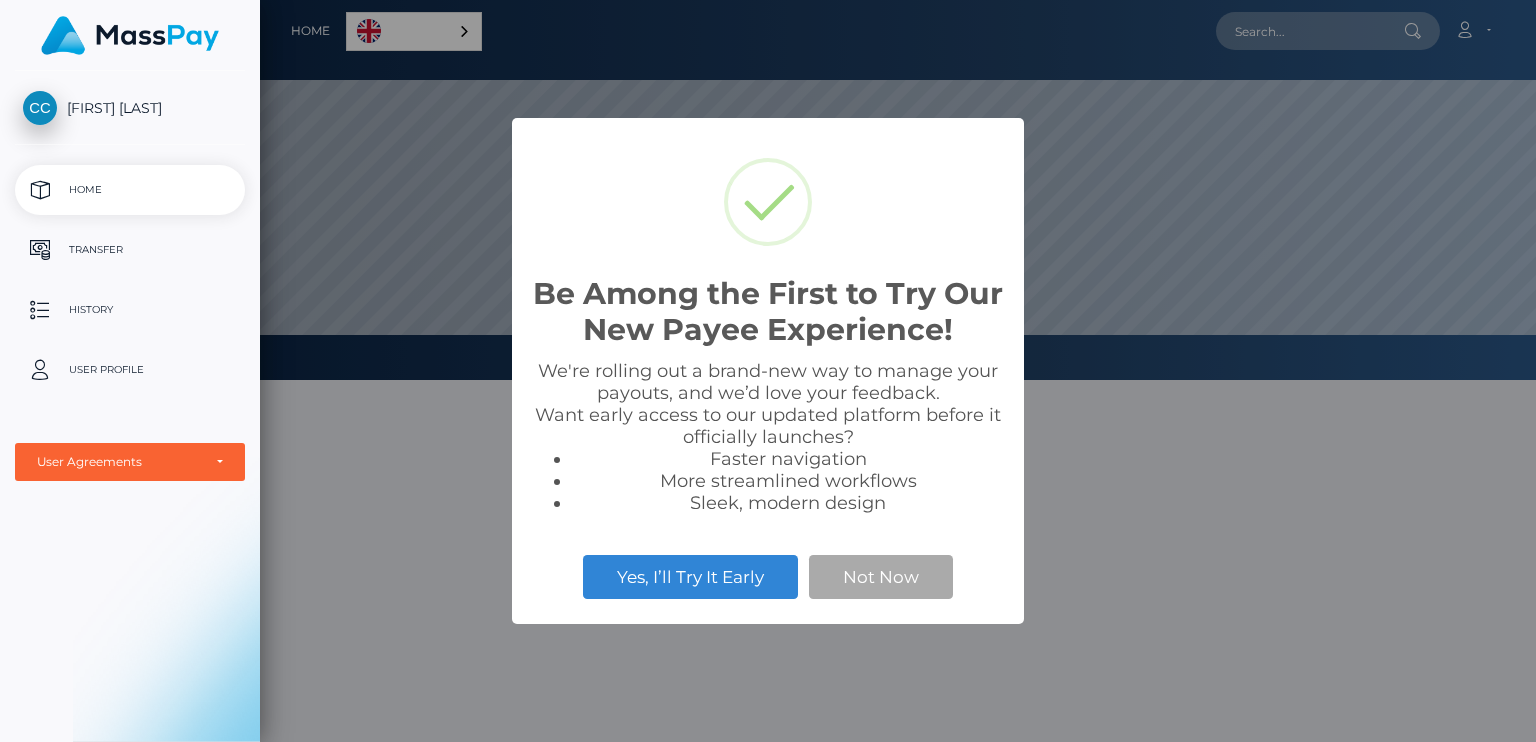 scroll, scrollTop: 0, scrollLeft: 0, axis: both 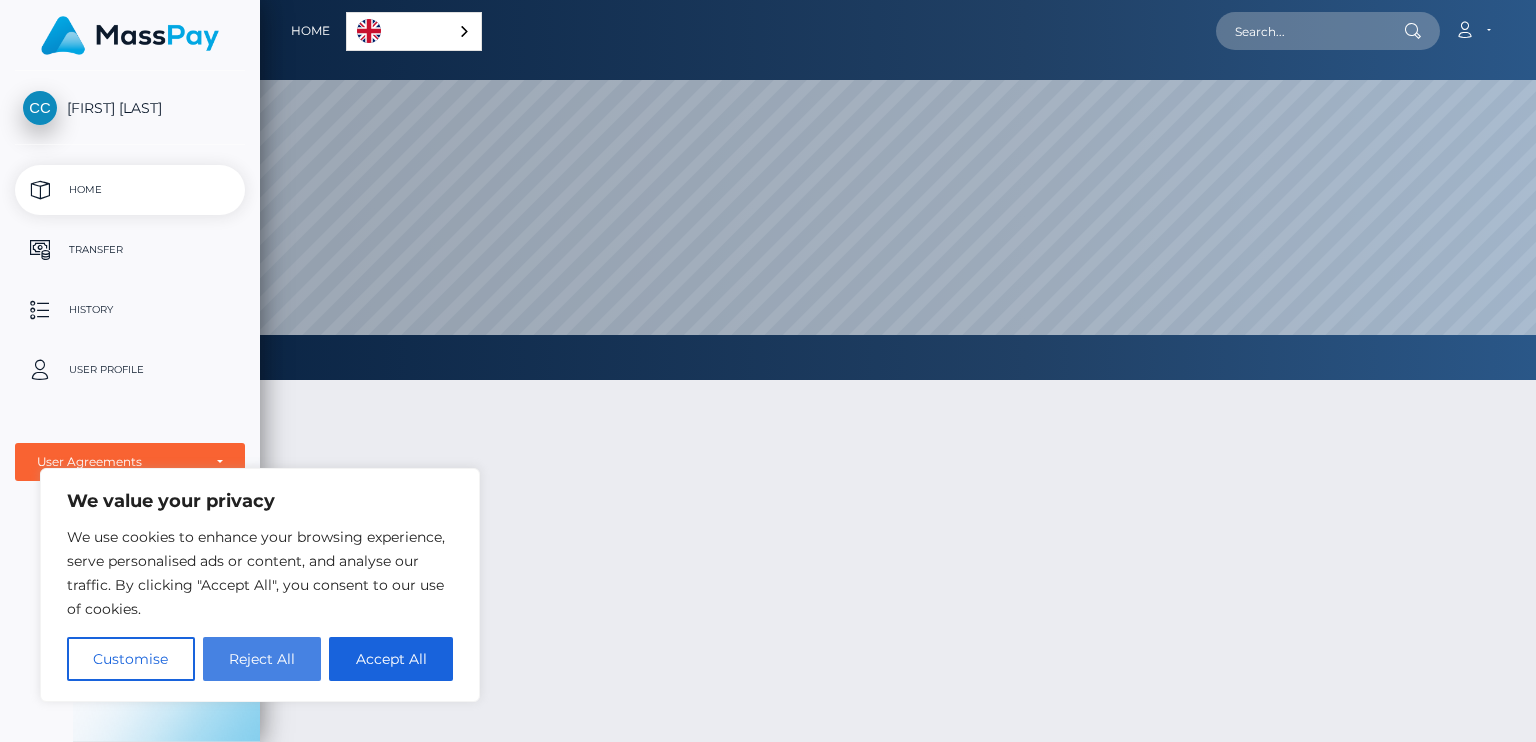 click on "Reject All" at bounding box center [262, 659] 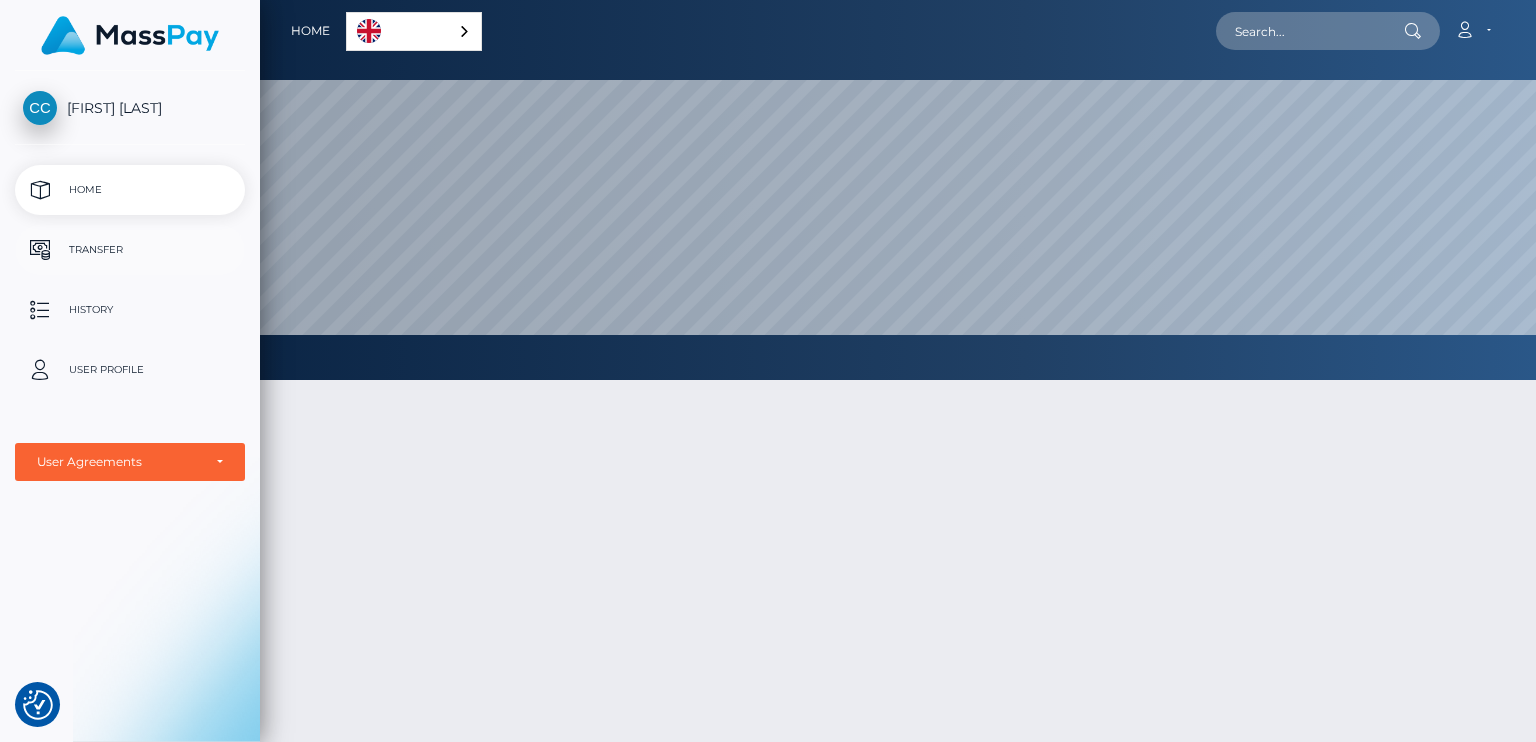 click on "Transfer" at bounding box center [130, 250] 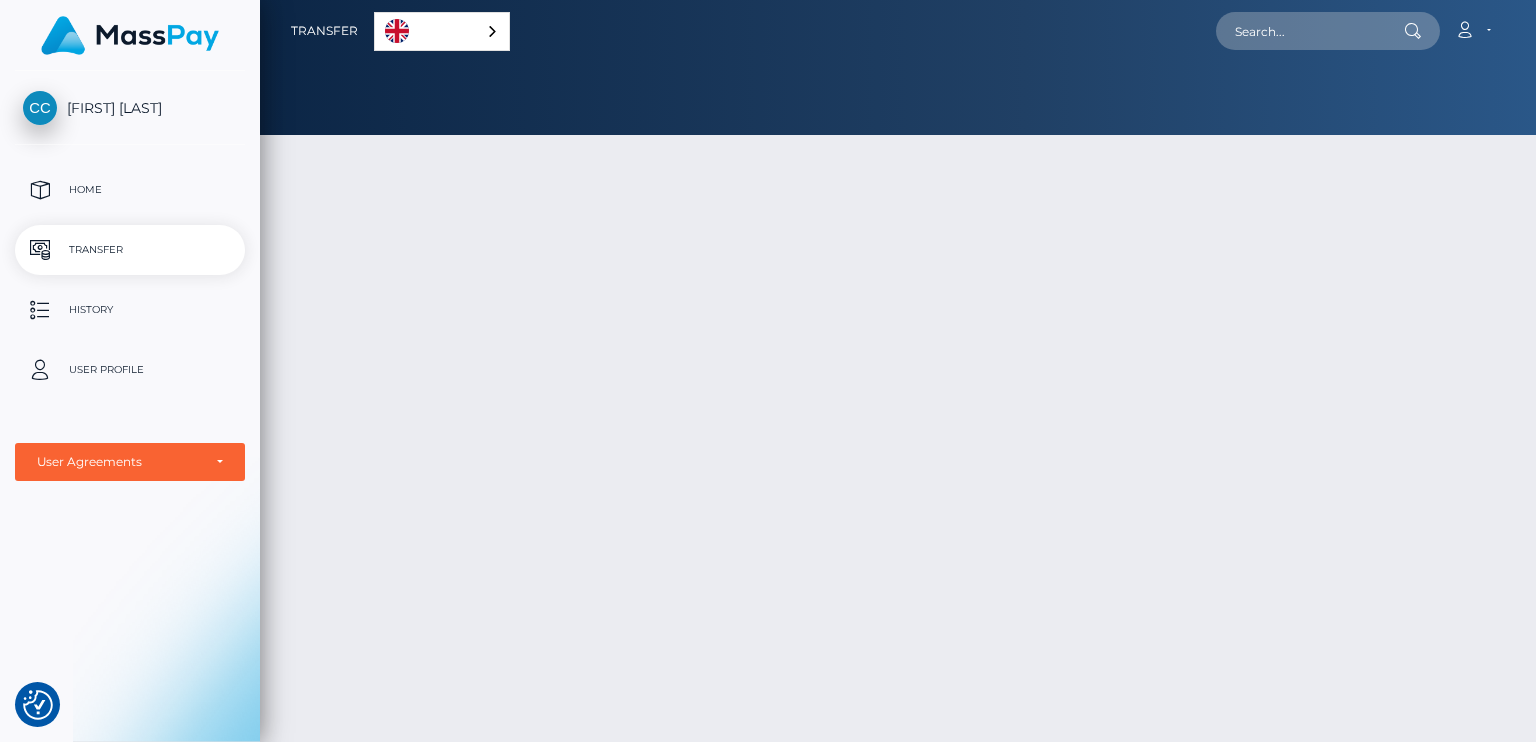 scroll, scrollTop: 0, scrollLeft: 0, axis: both 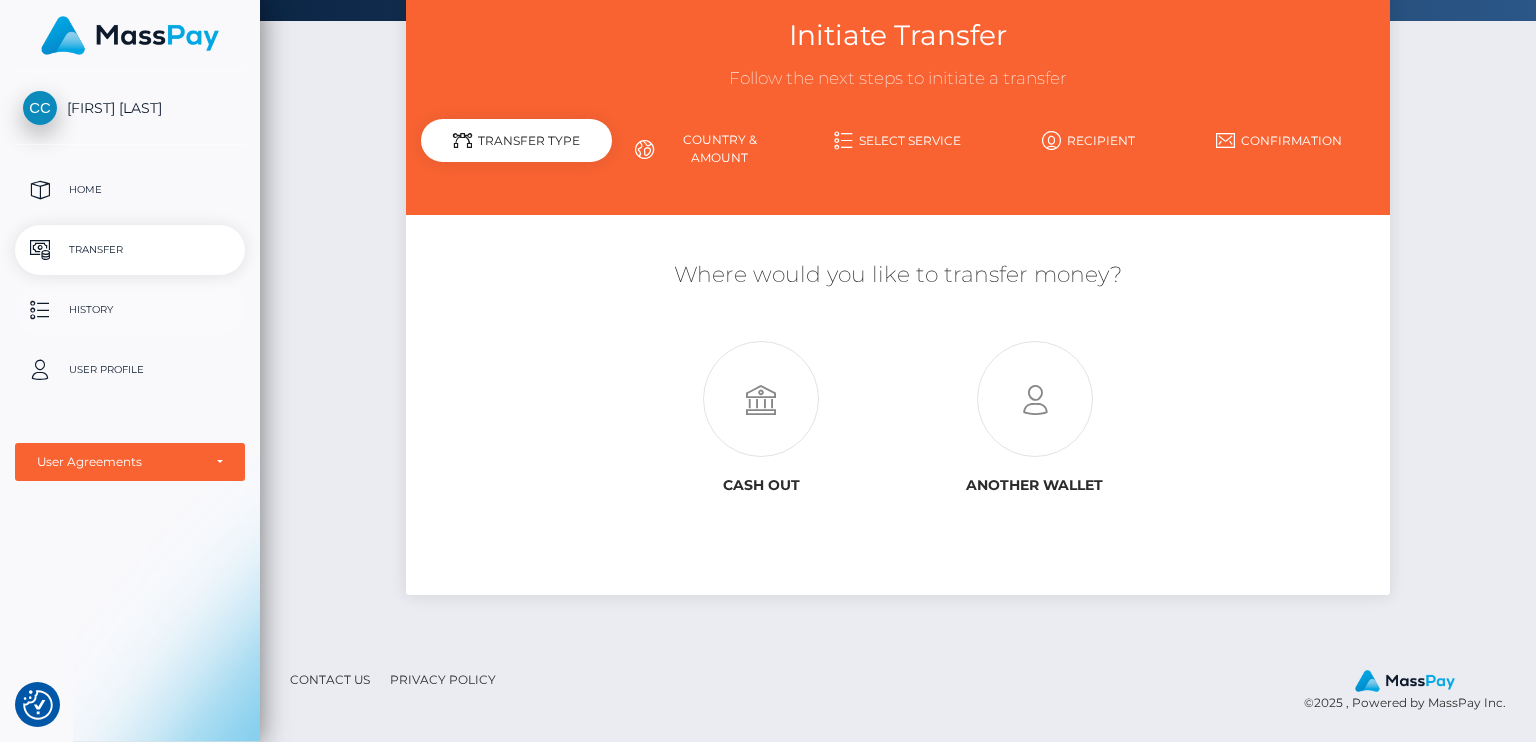 click on "History" at bounding box center (130, 310) 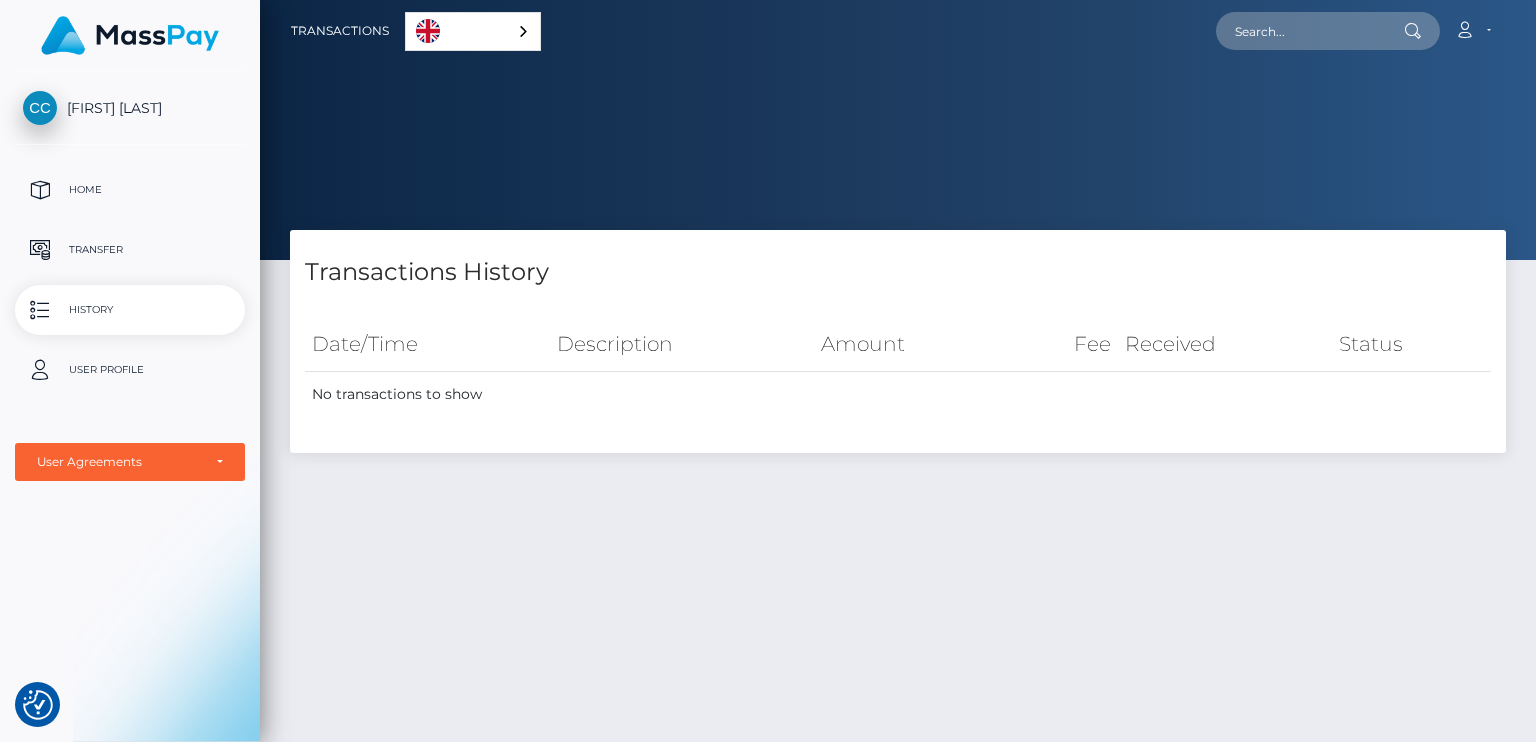 scroll, scrollTop: 0, scrollLeft: 0, axis: both 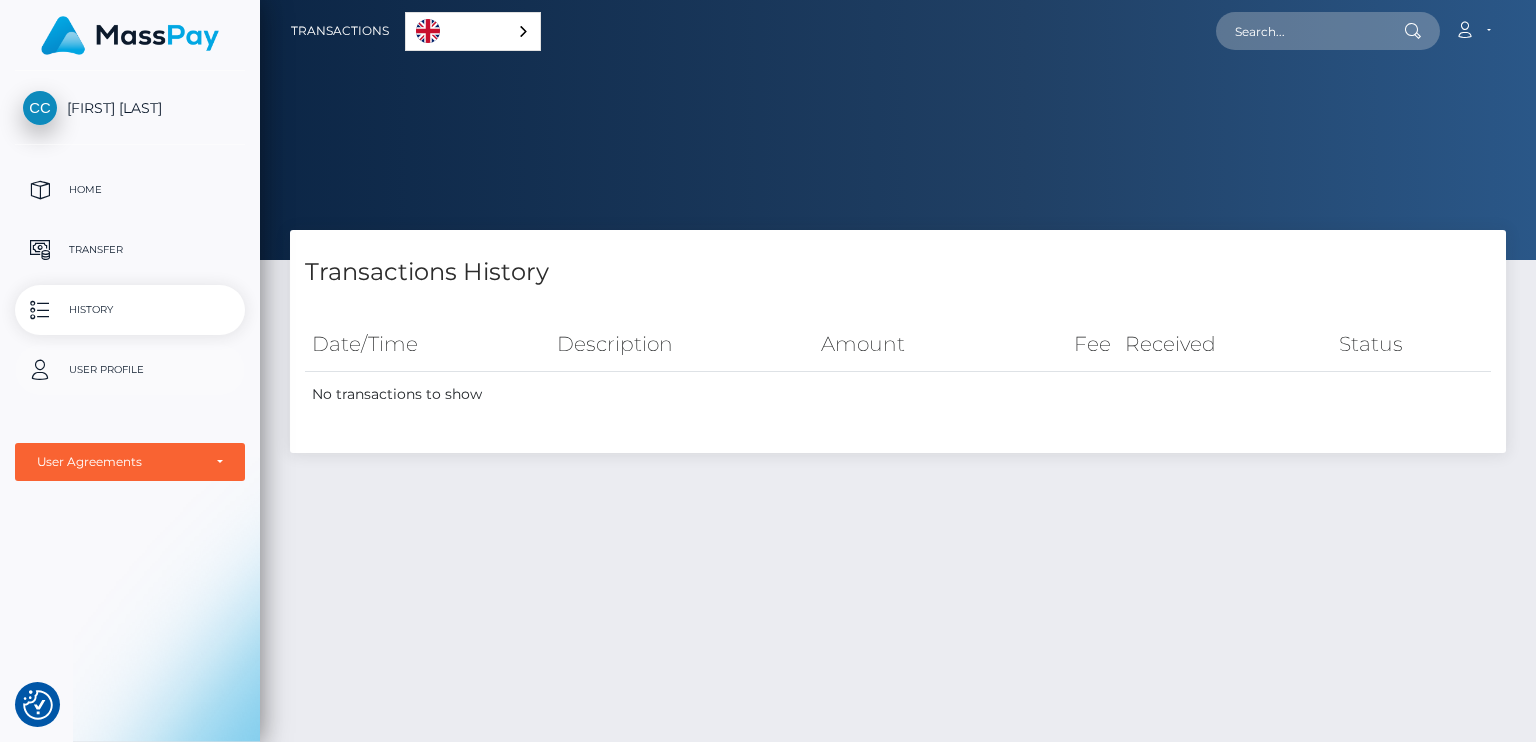 click on "User Profile" at bounding box center [130, 370] 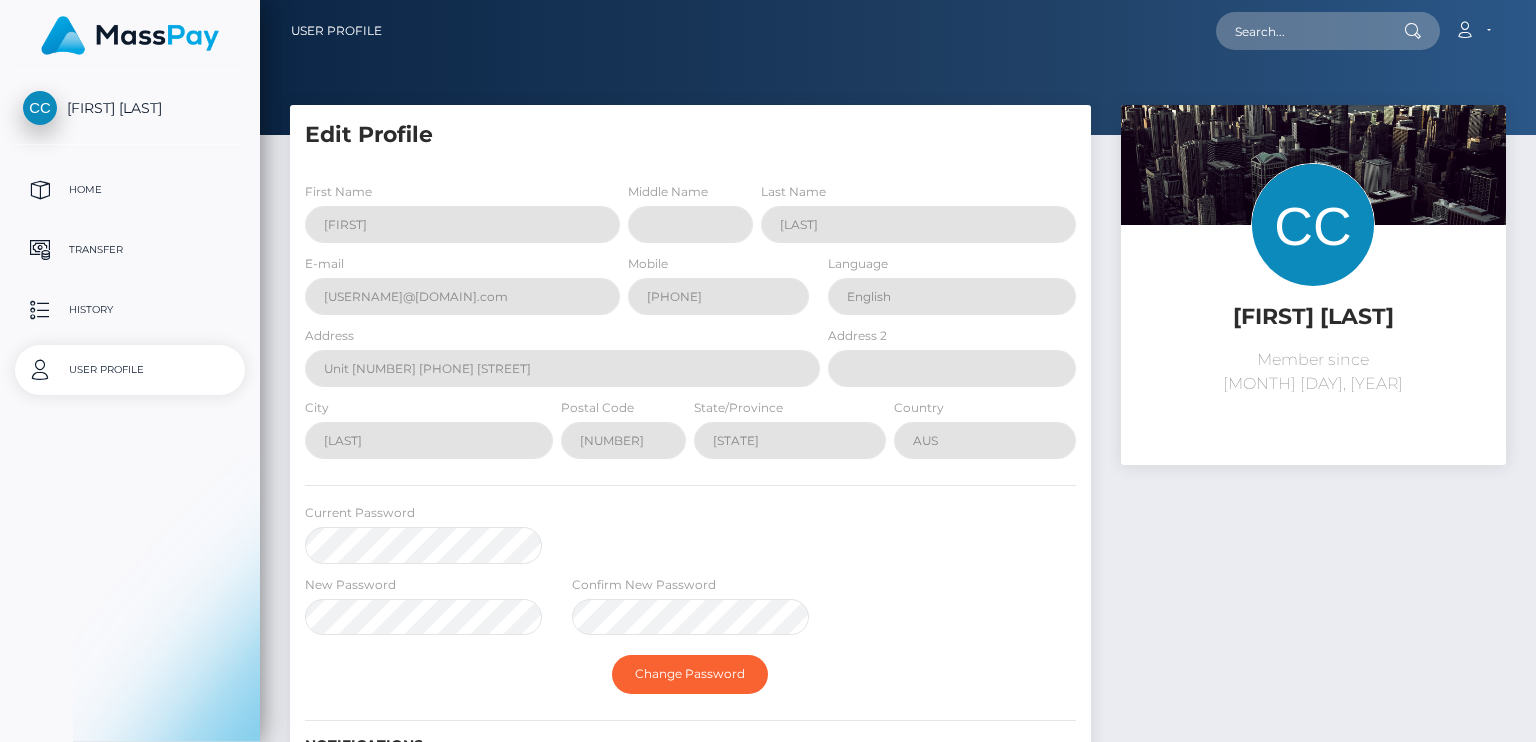scroll, scrollTop: 0, scrollLeft: 0, axis: both 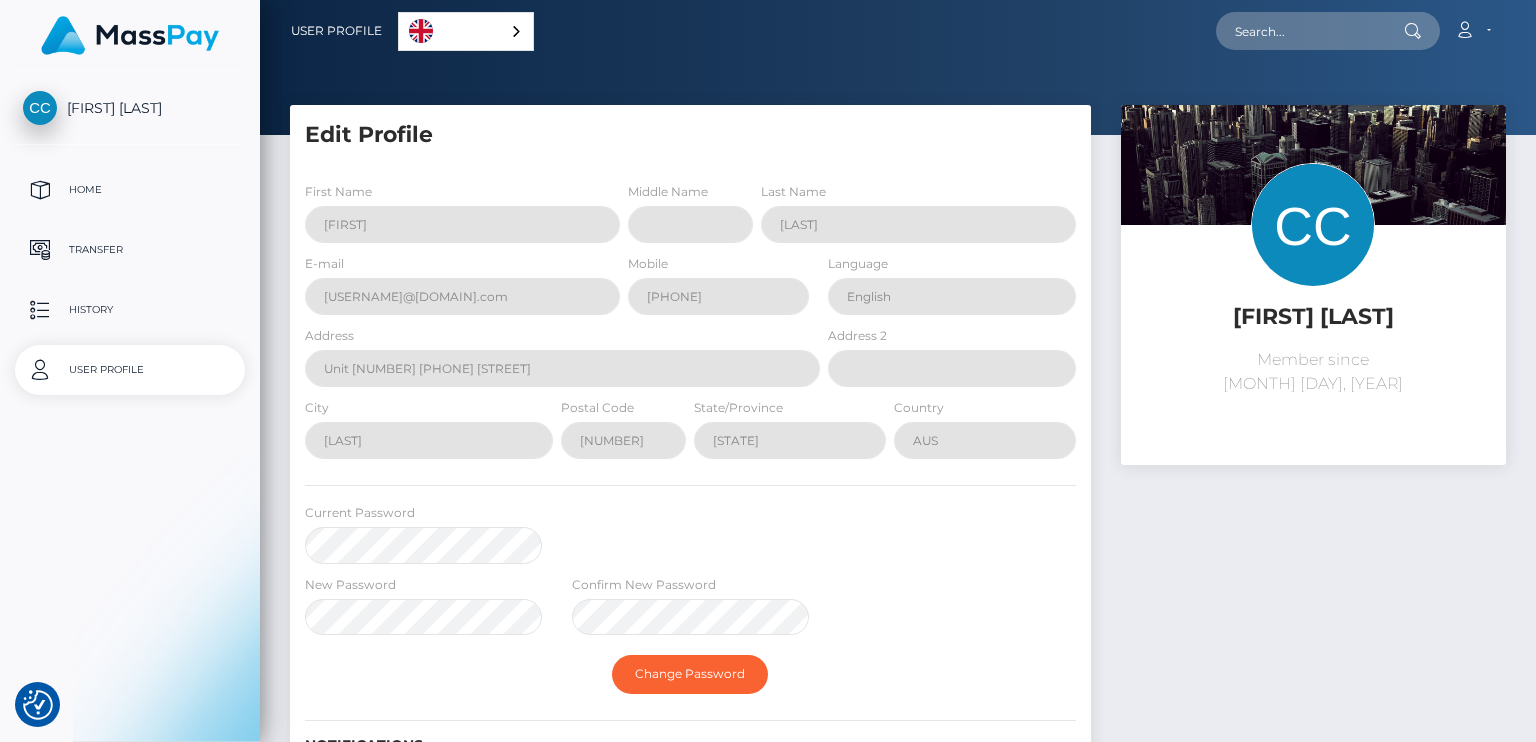 select 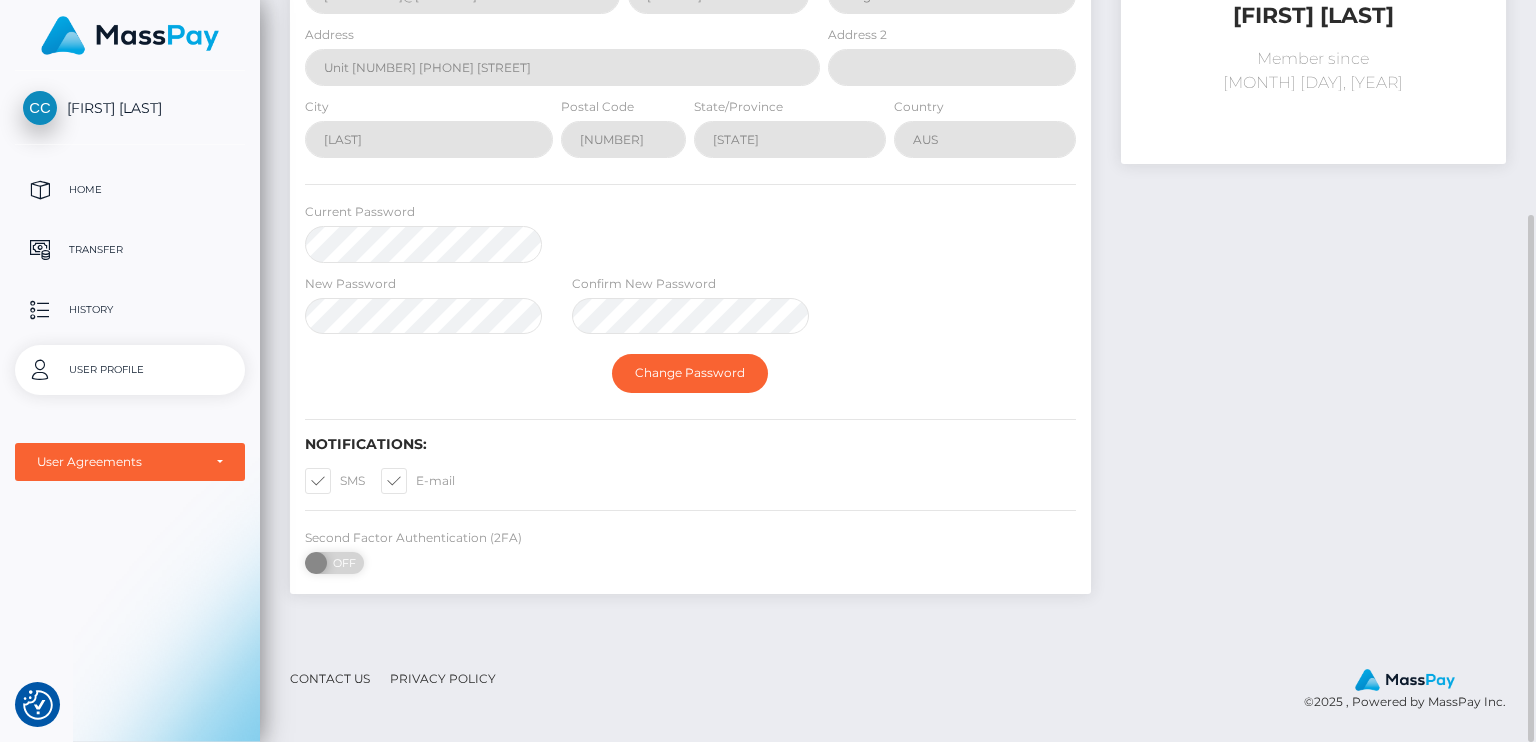 scroll, scrollTop: 0, scrollLeft: 0, axis: both 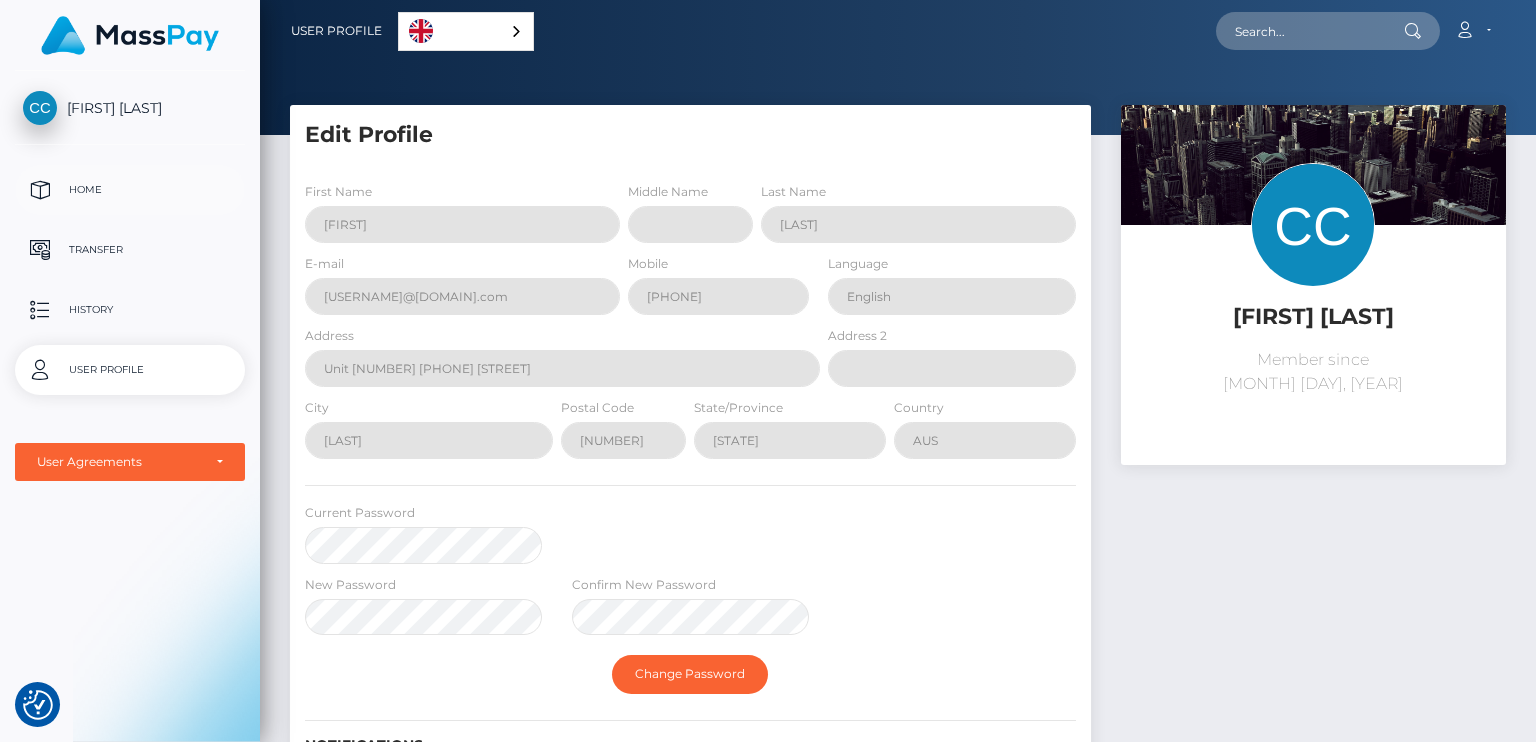 click on "Home" at bounding box center [130, 190] 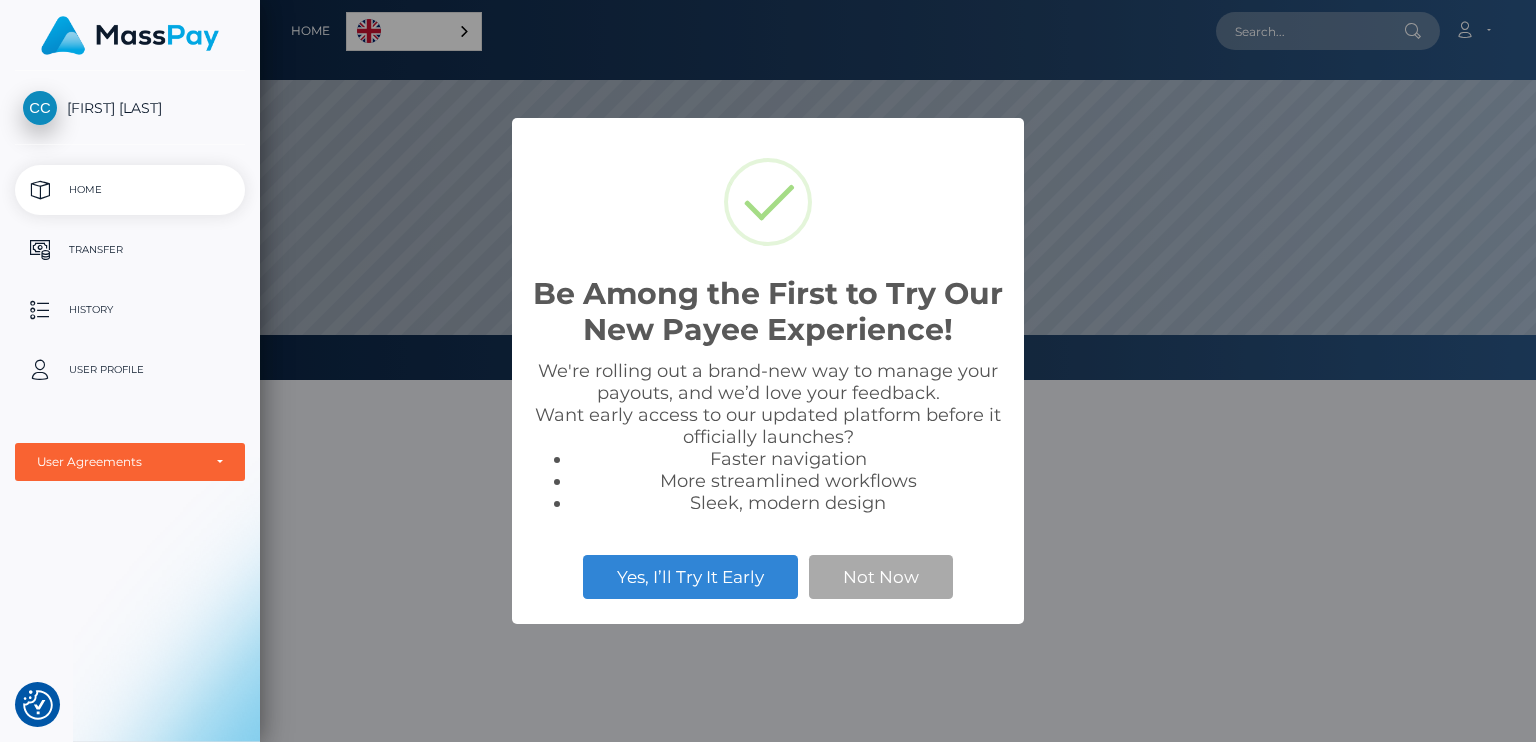 scroll, scrollTop: 0, scrollLeft: 0, axis: both 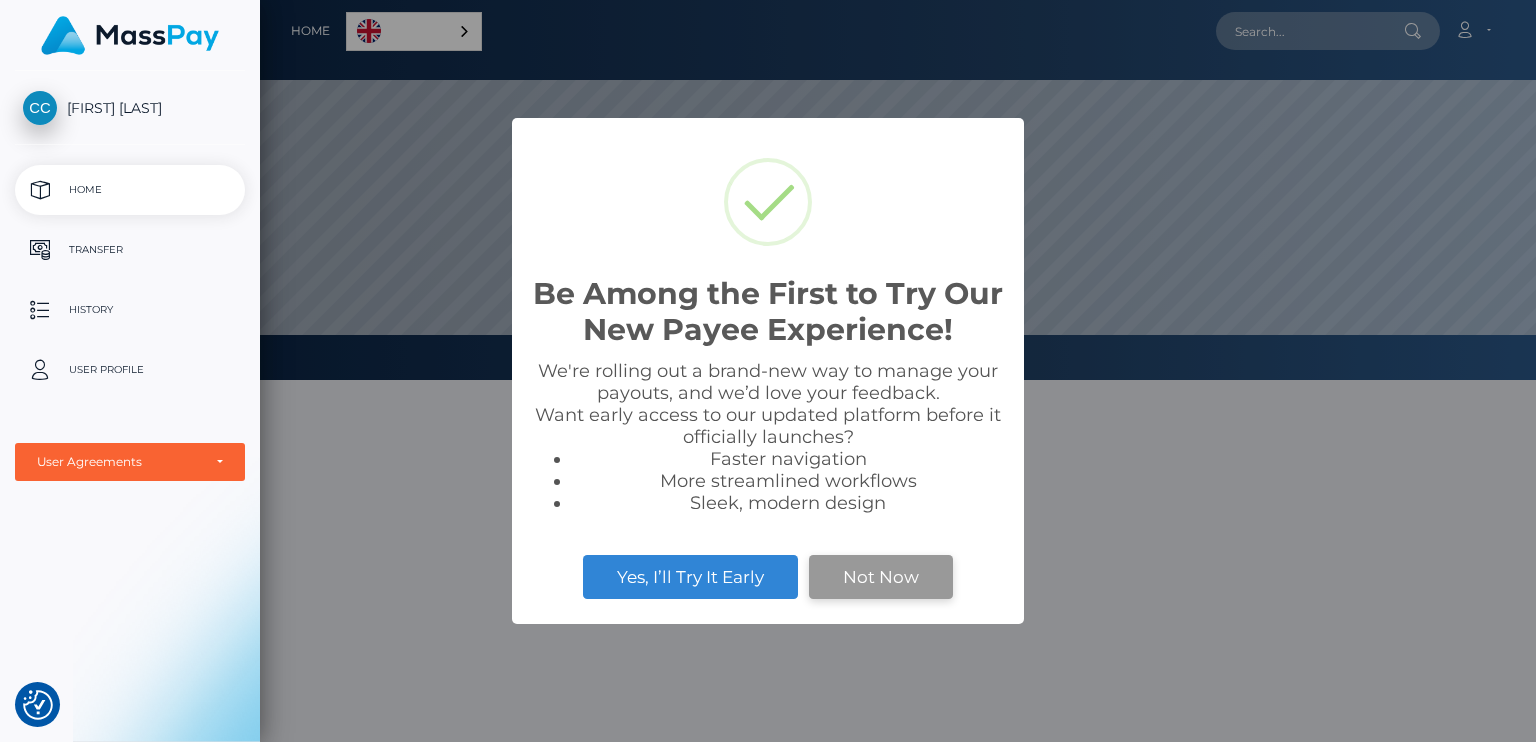 click on "Not Now" at bounding box center (881, 577) 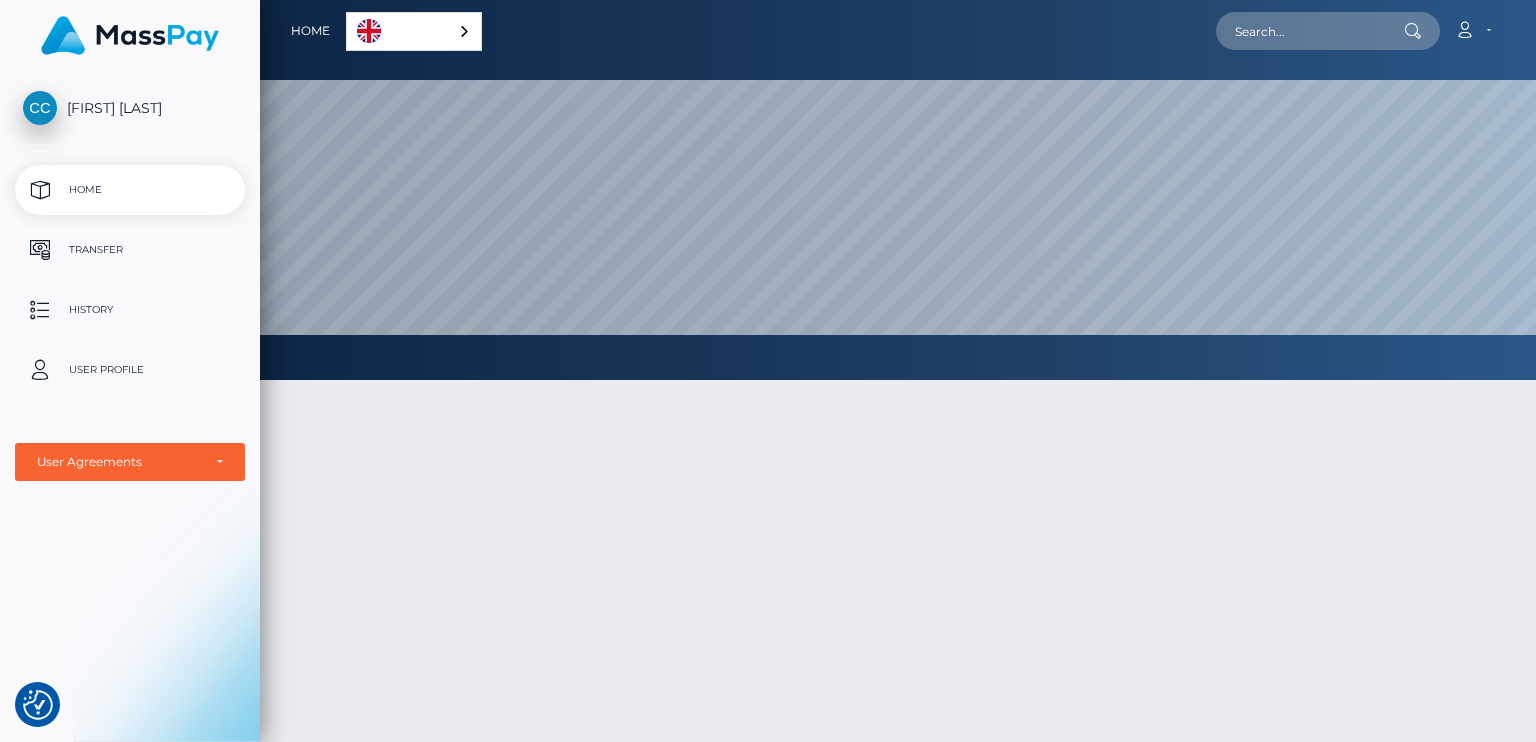 click on "Transfer" at bounding box center (130, 250) 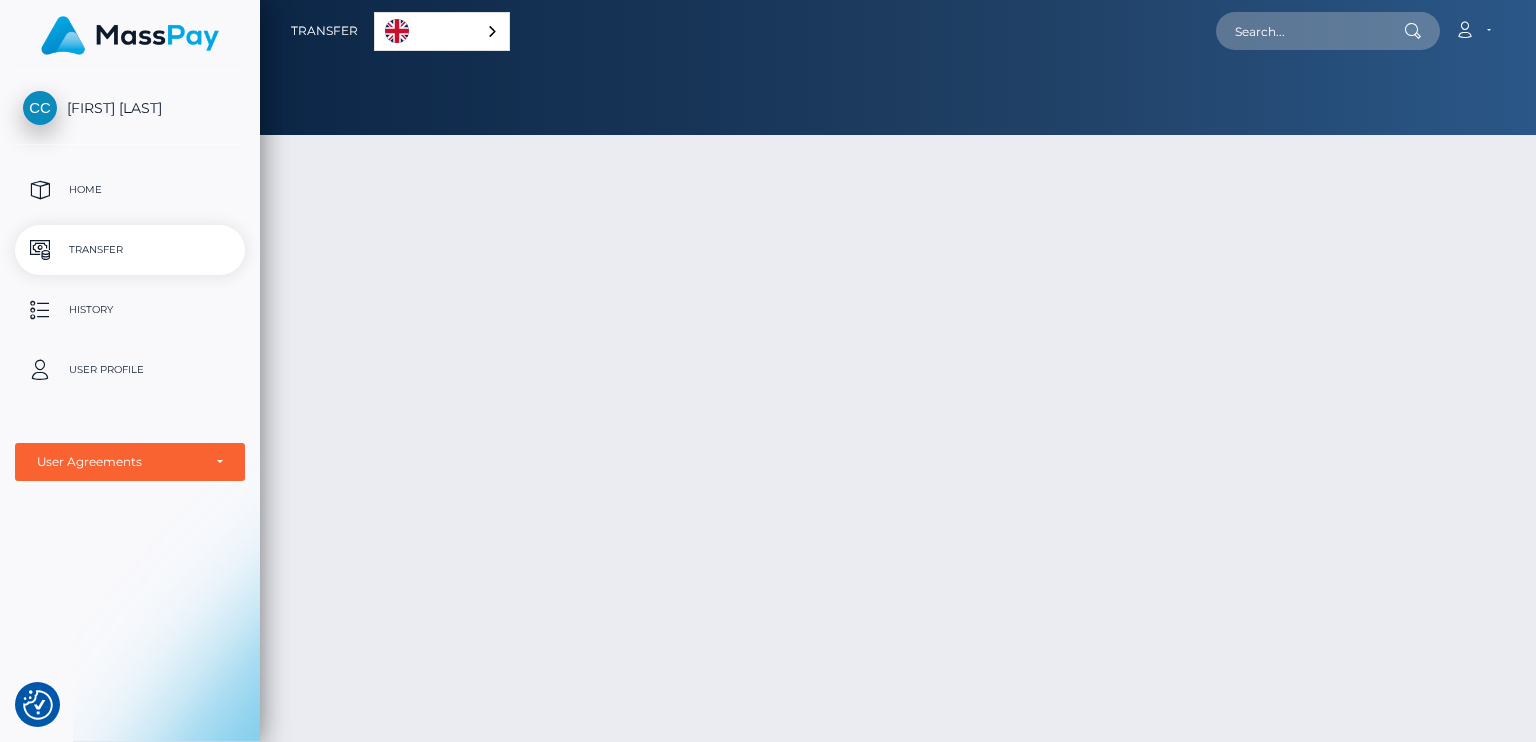 scroll, scrollTop: 0, scrollLeft: 0, axis: both 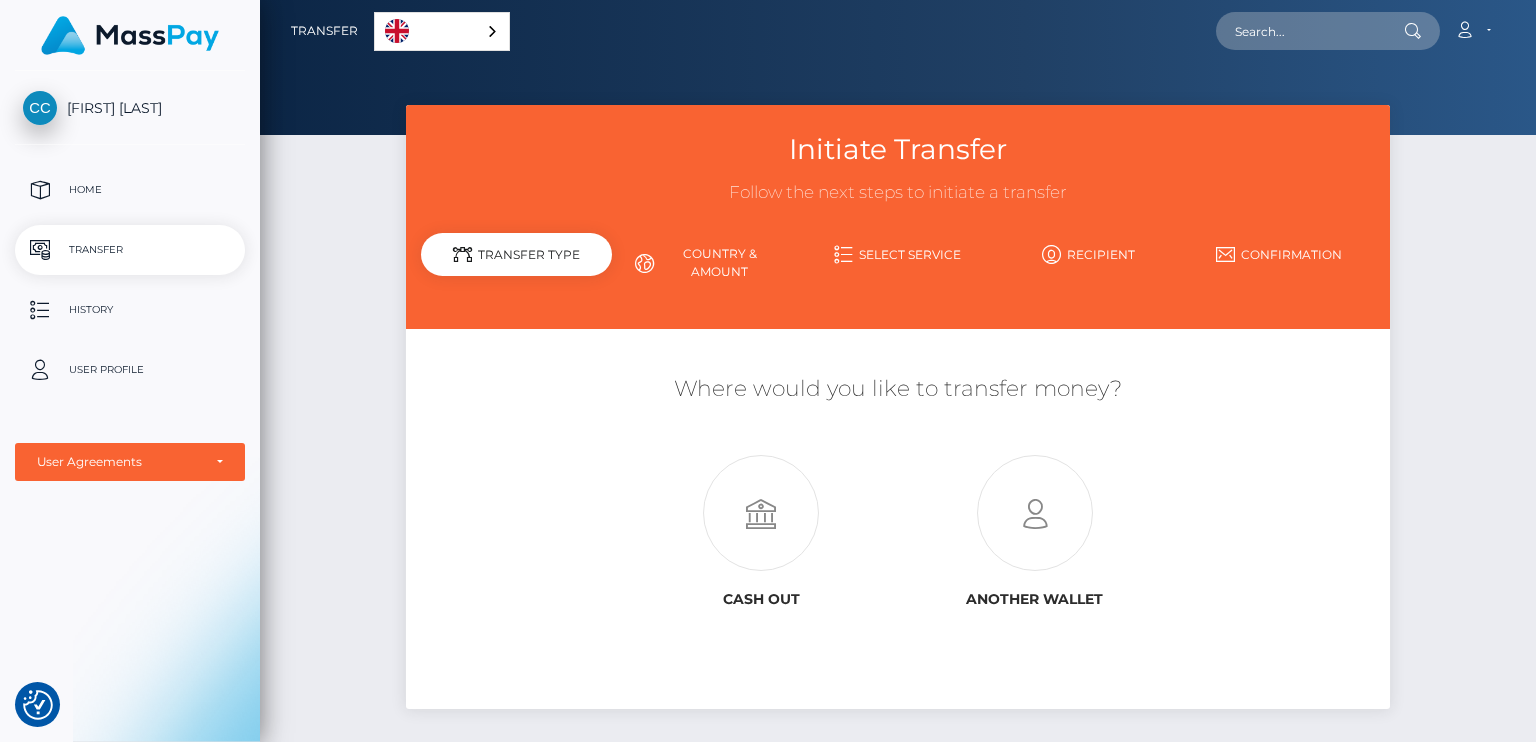 click on "Country & Amount" at bounding box center [707, 263] 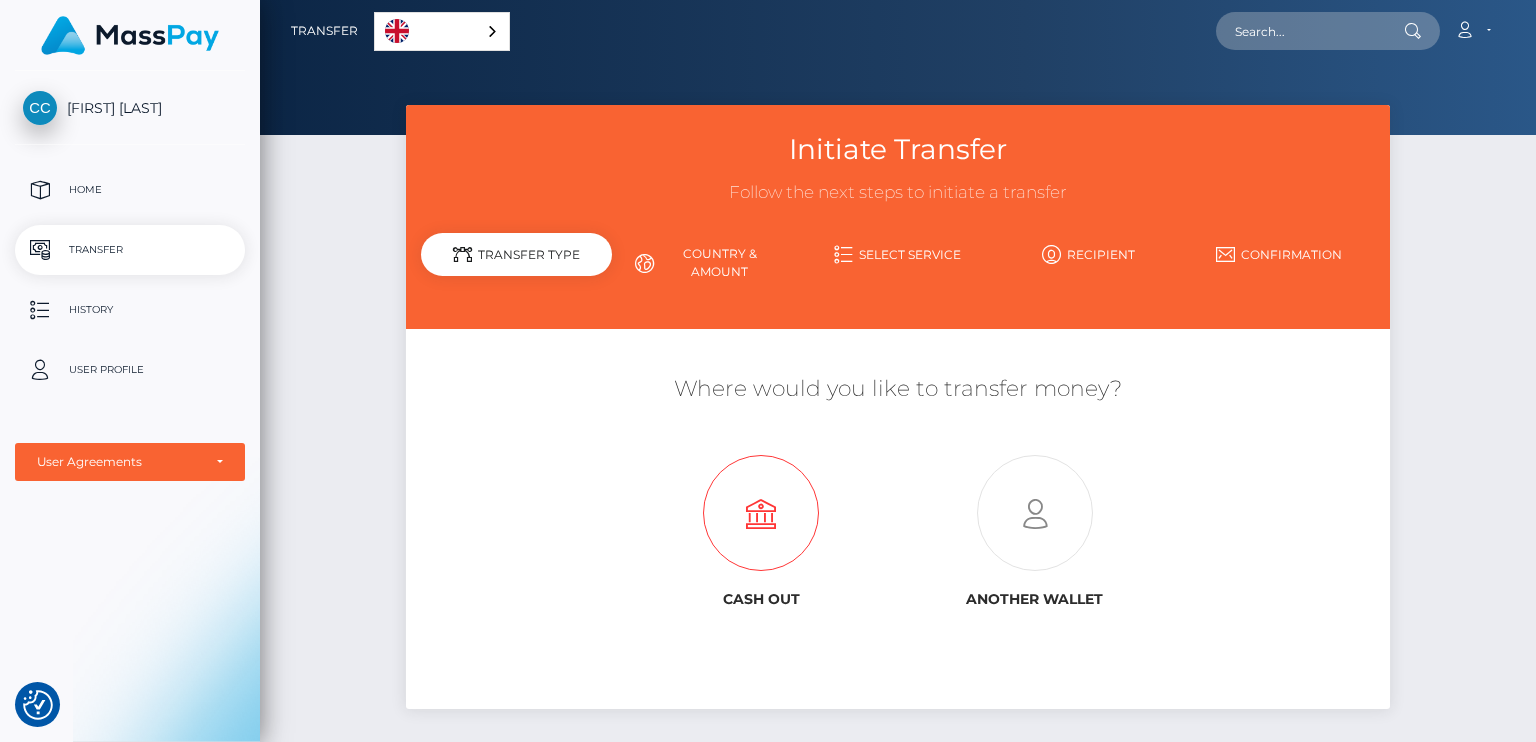 click at bounding box center (761, 514) 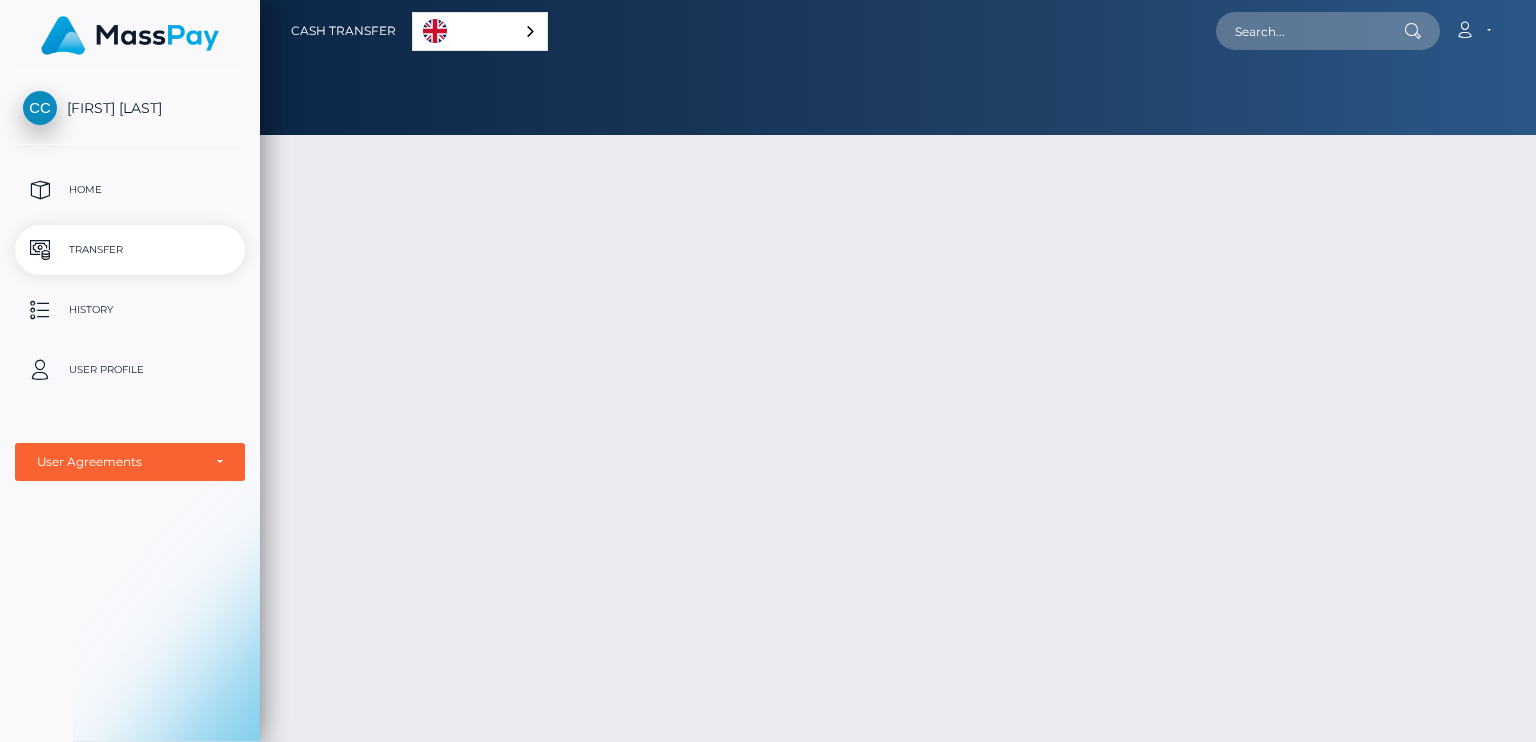 scroll, scrollTop: 0, scrollLeft: 0, axis: both 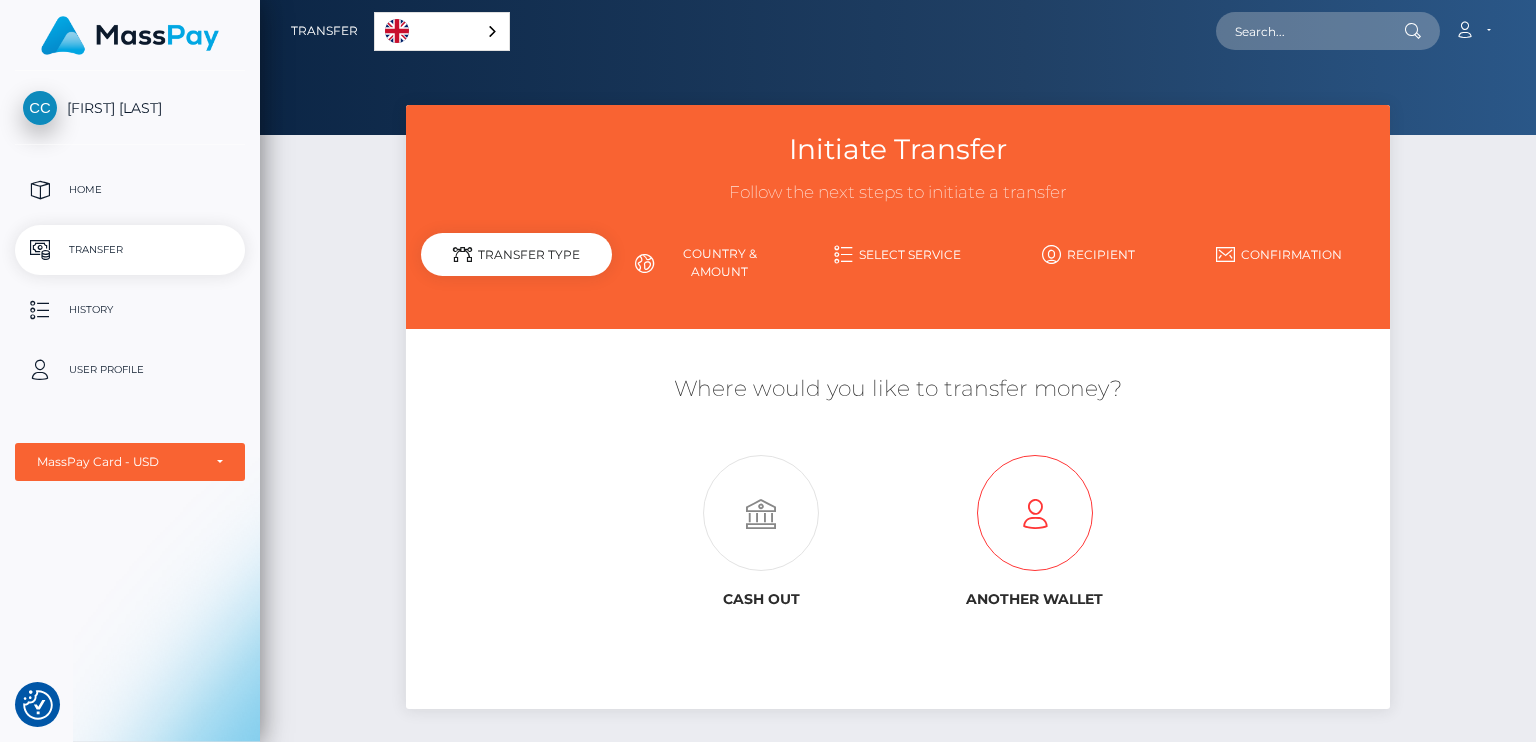 click at bounding box center [1034, 514] 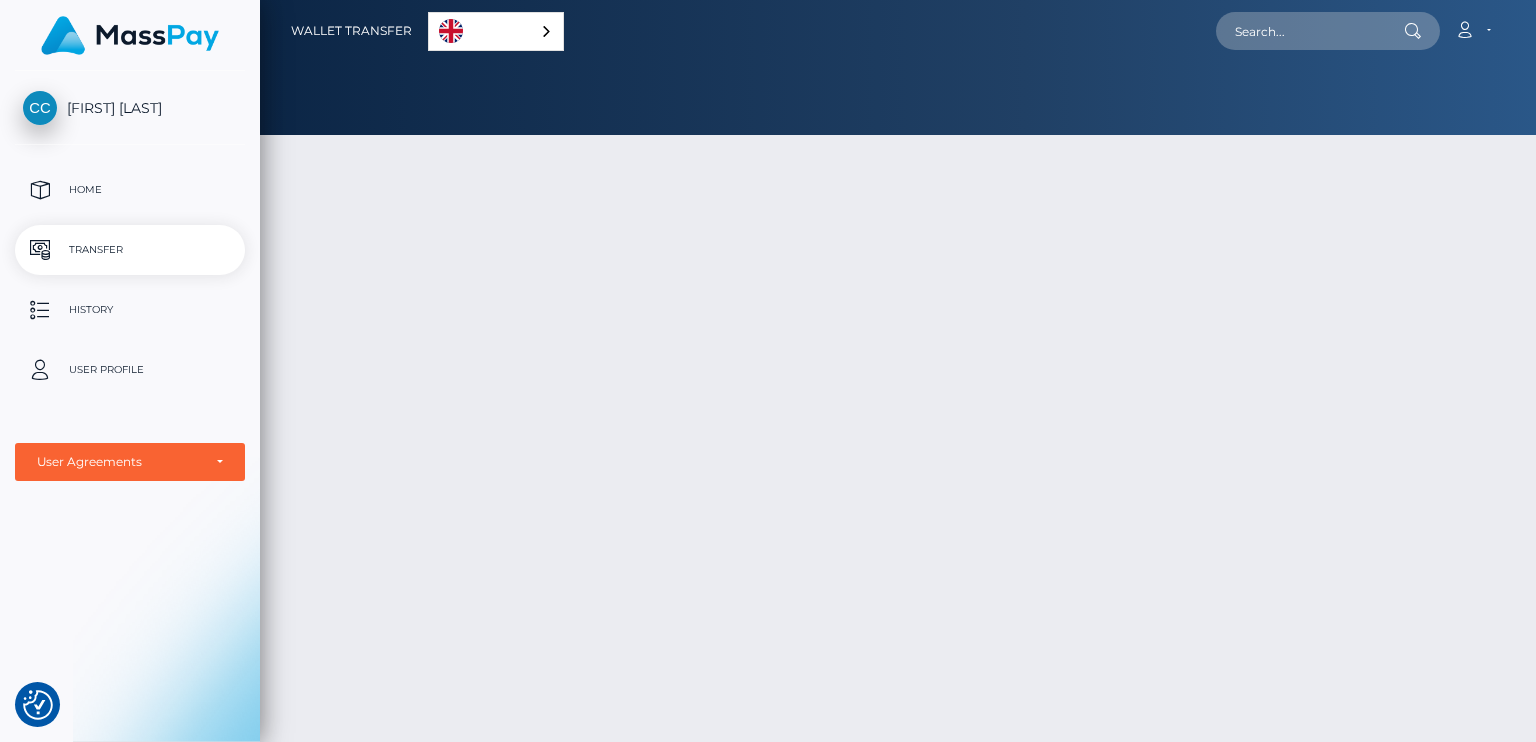 scroll, scrollTop: 0, scrollLeft: 0, axis: both 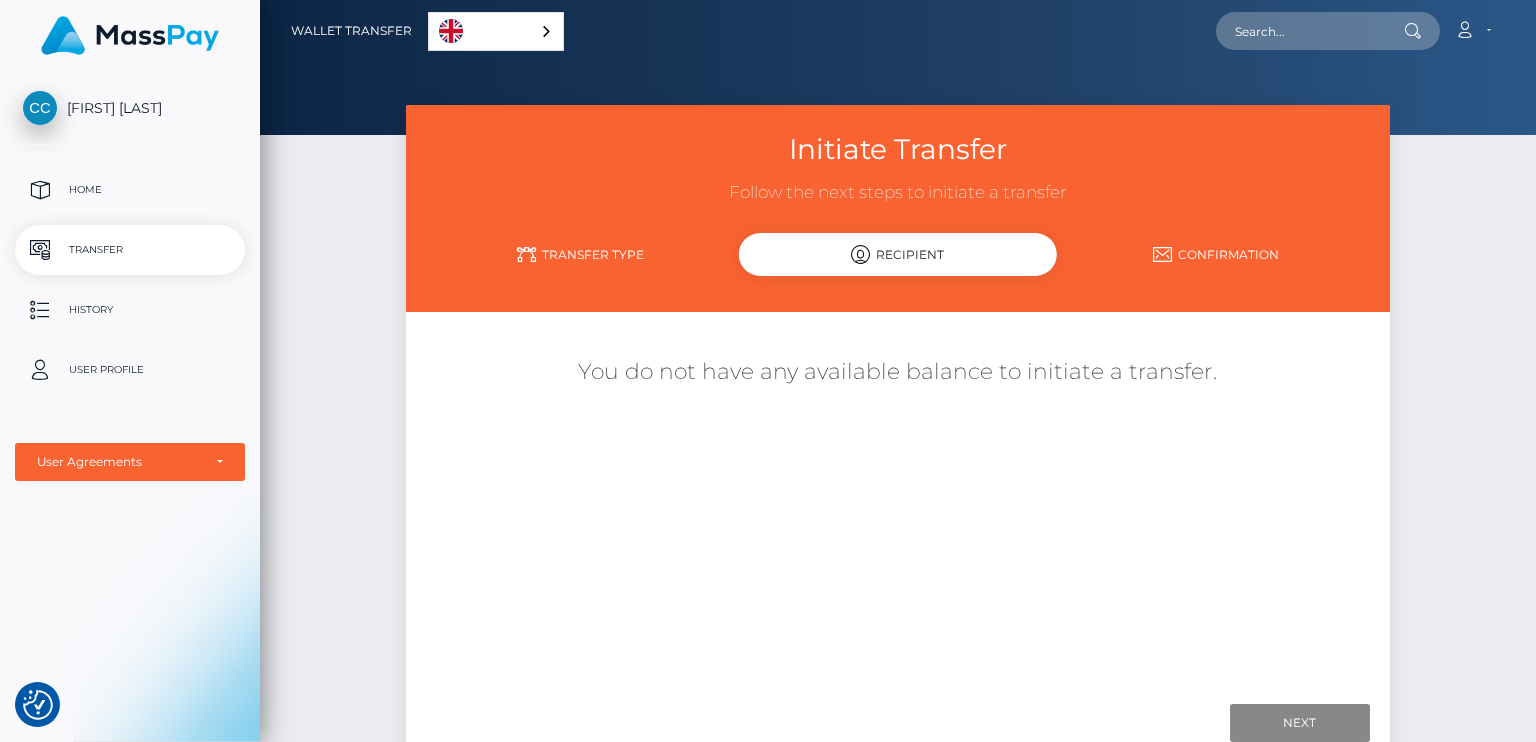 click on "Home" at bounding box center (130, 190) 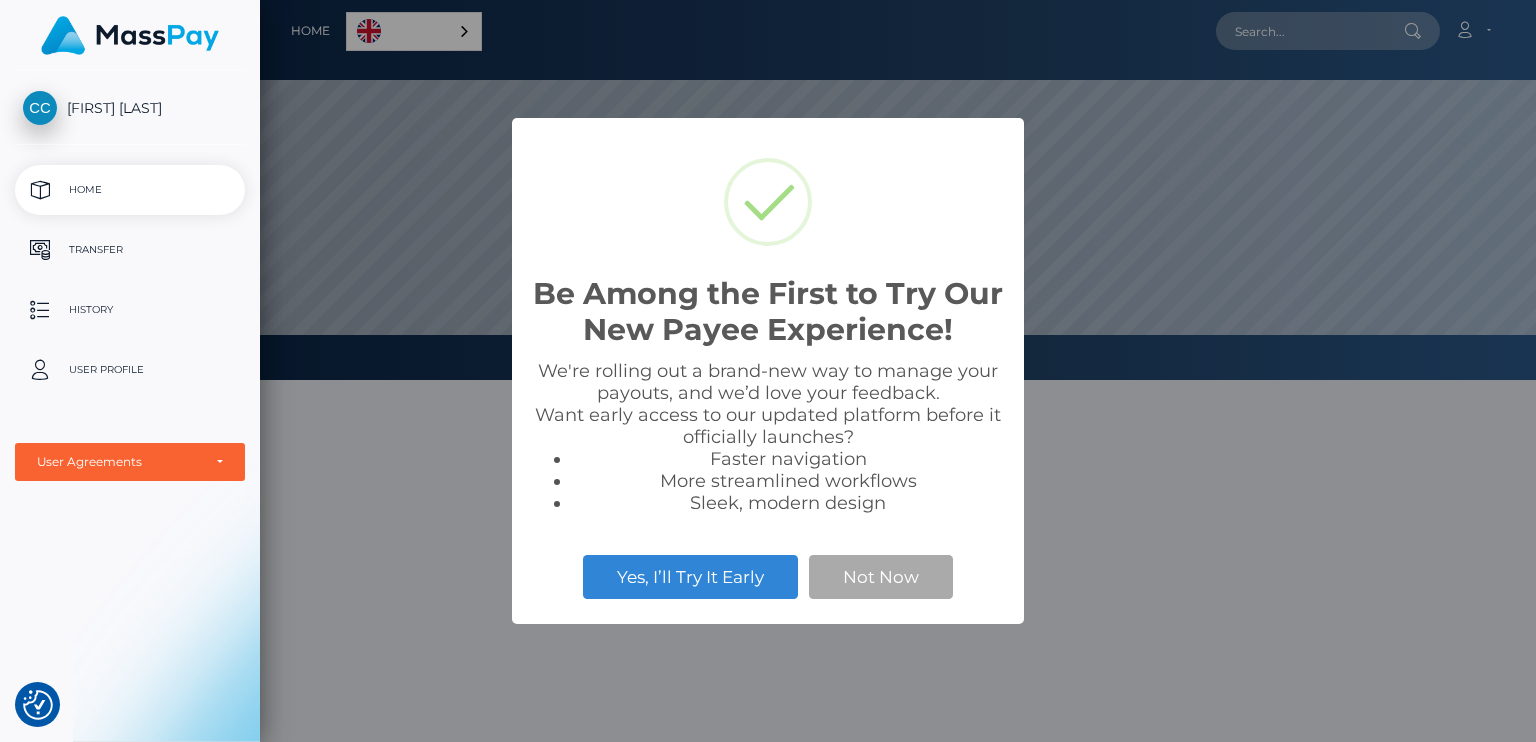 scroll, scrollTop: 0, scrollLeft: 0, axis: both 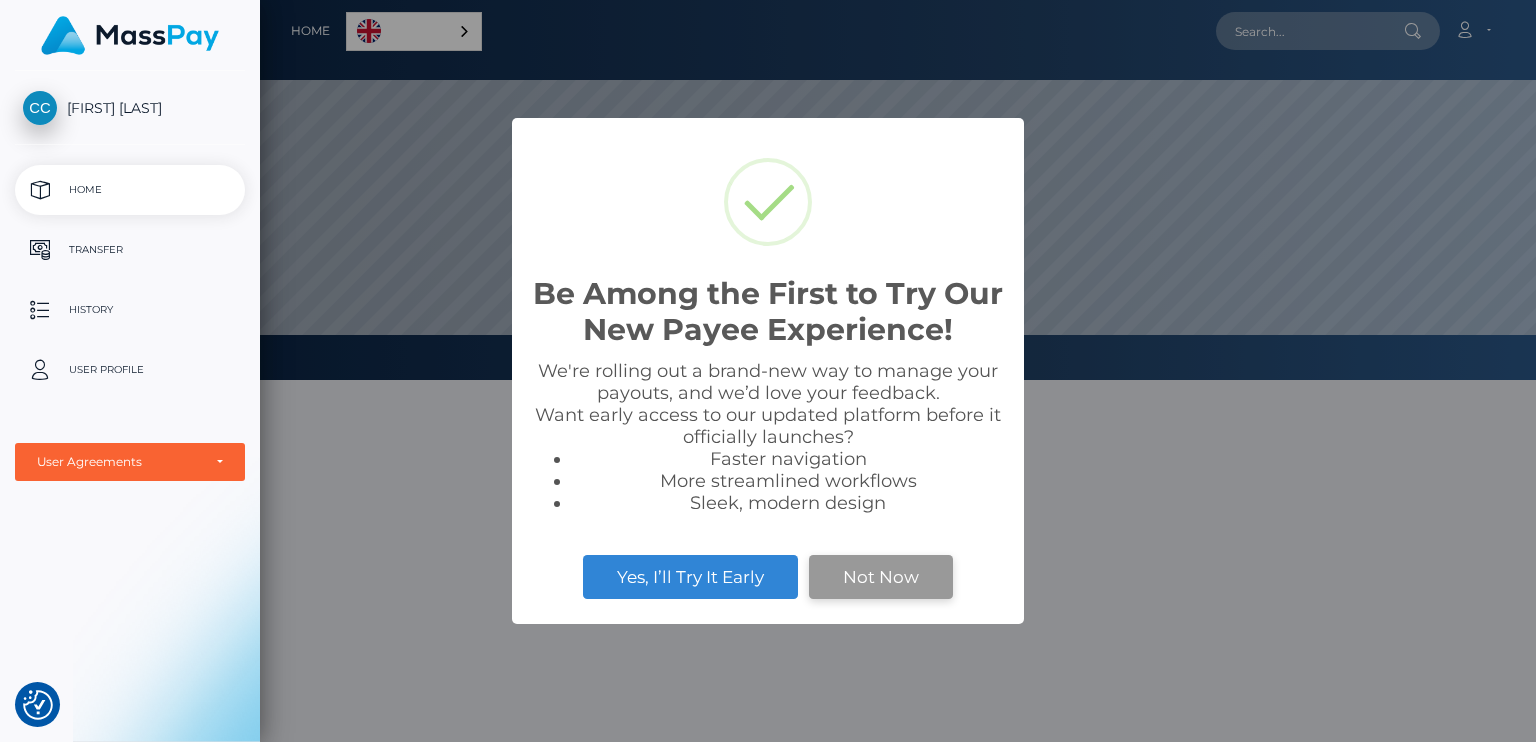 click on "Not Now" at bounding box center [881, 577] 